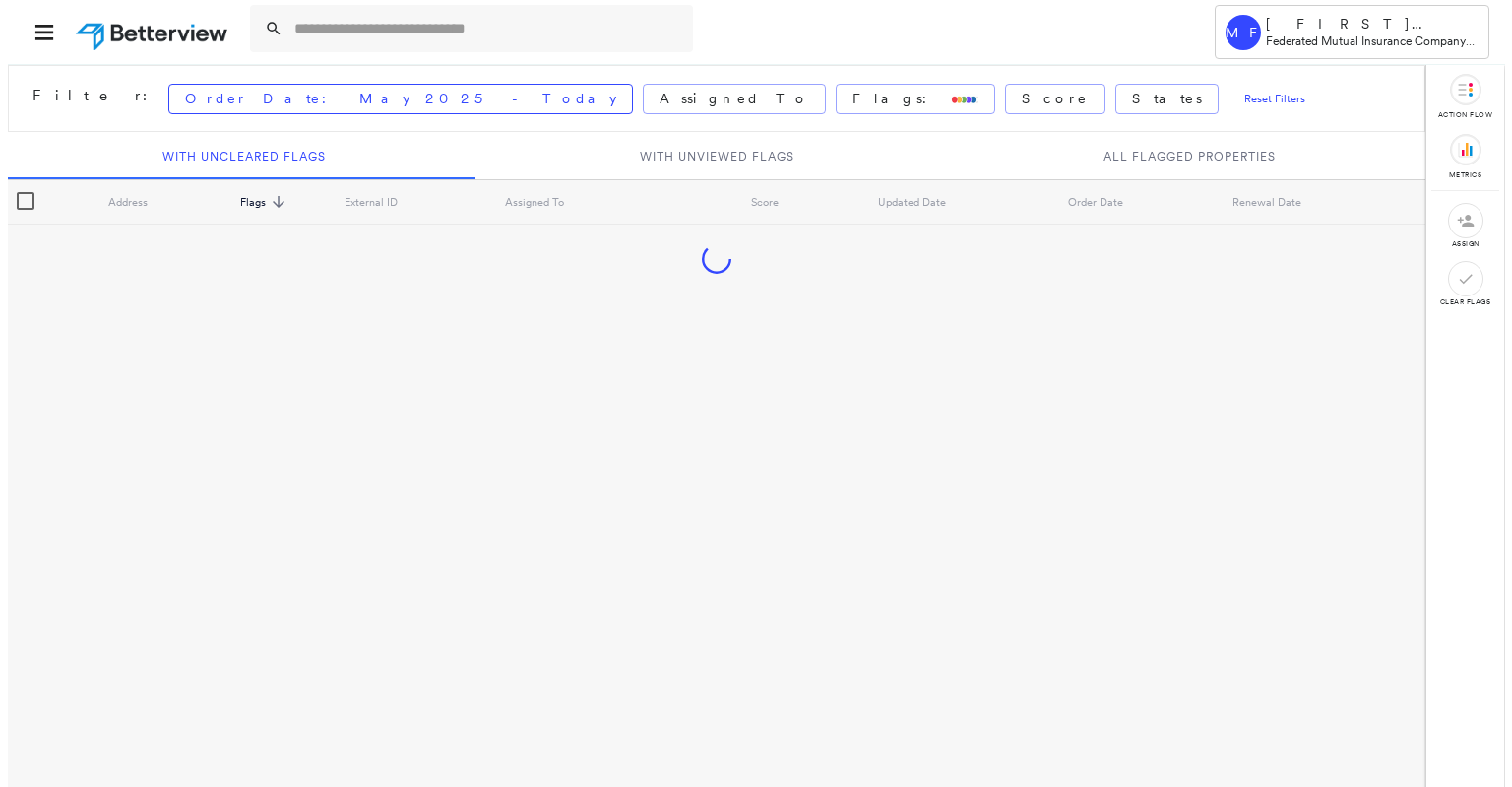 scroll, scrollTop: 0, scrollLeft: 0, axis: both 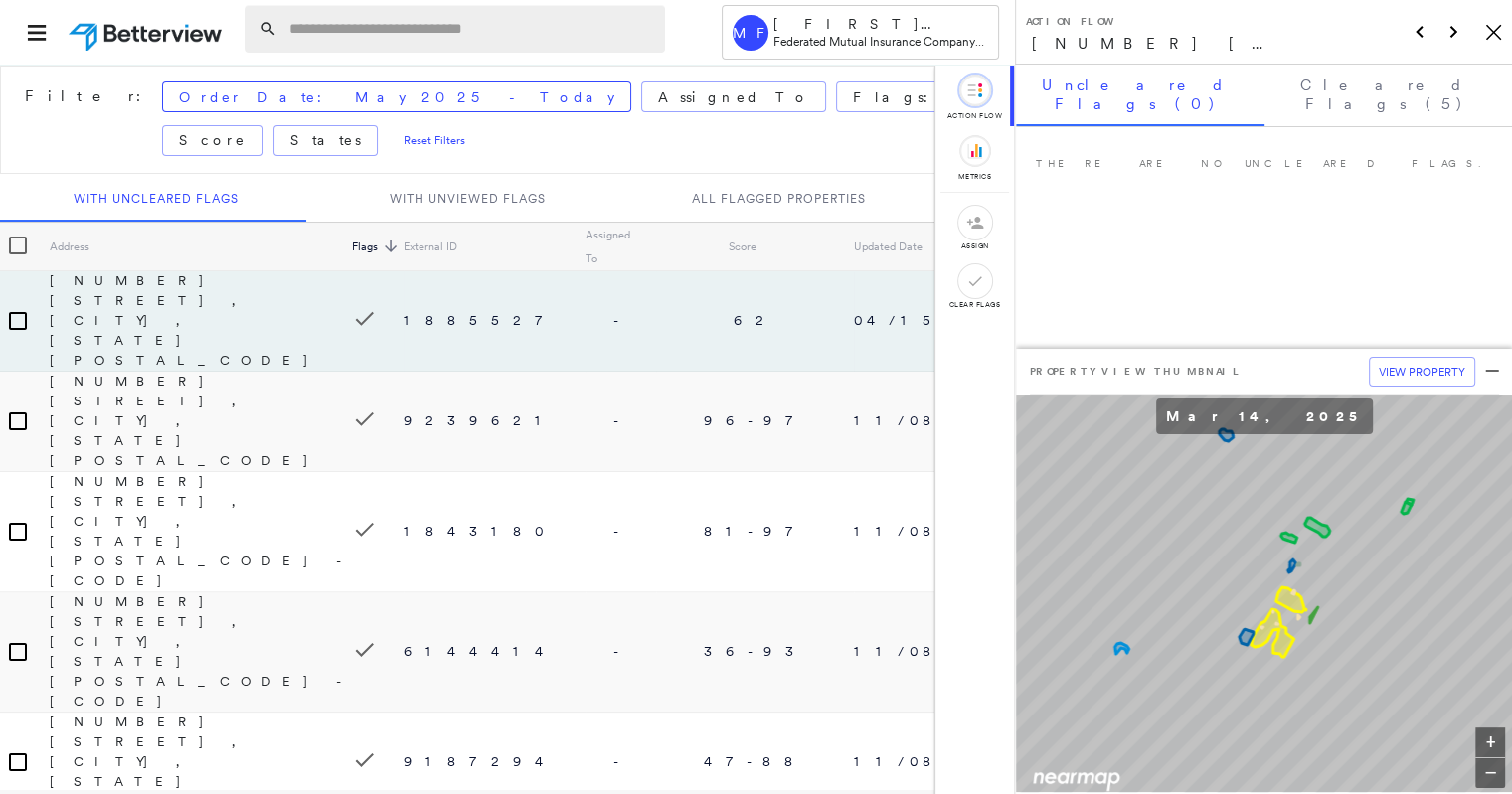 click at bounding box center [471, 29] 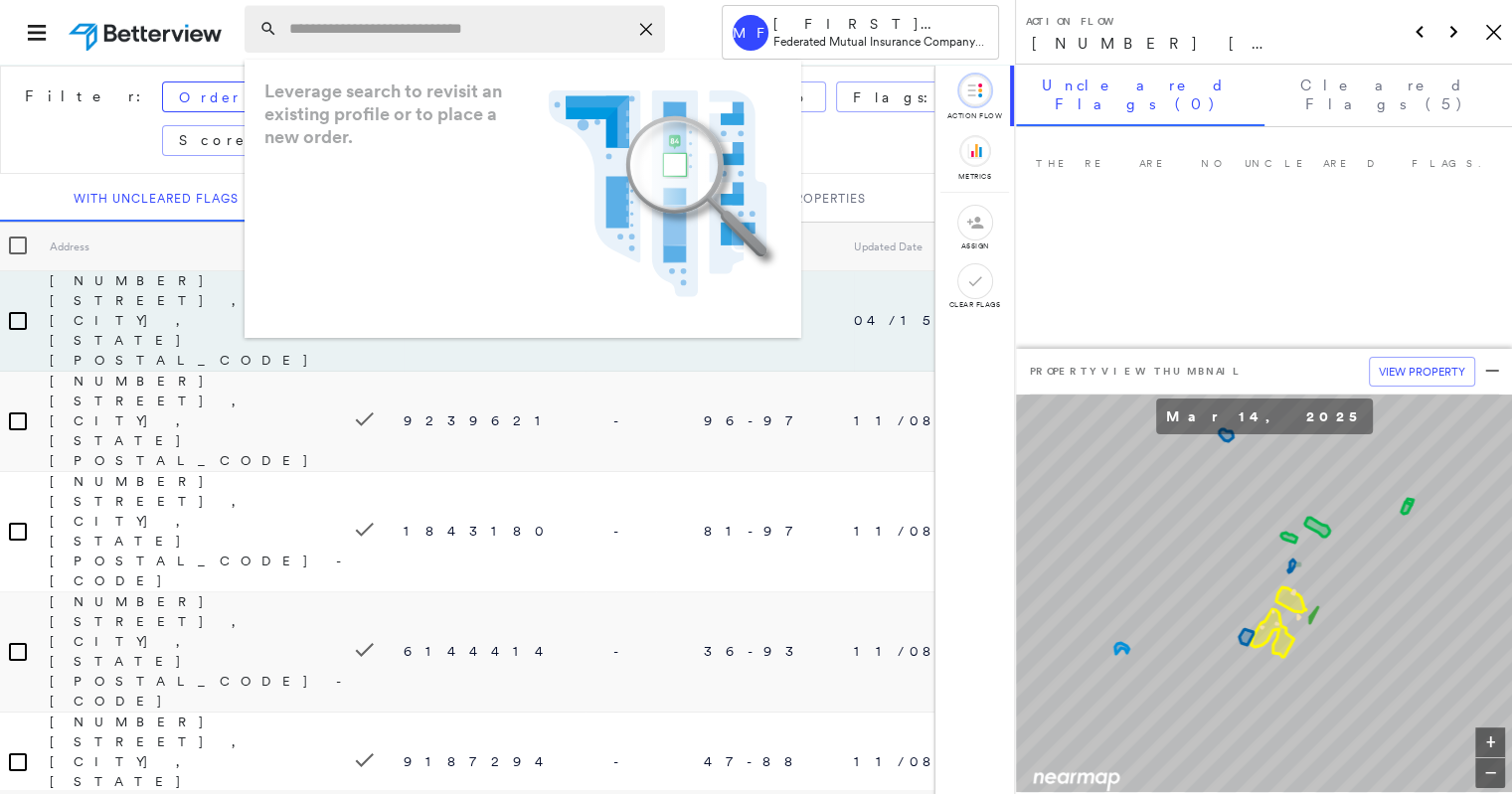 paste on "**********" 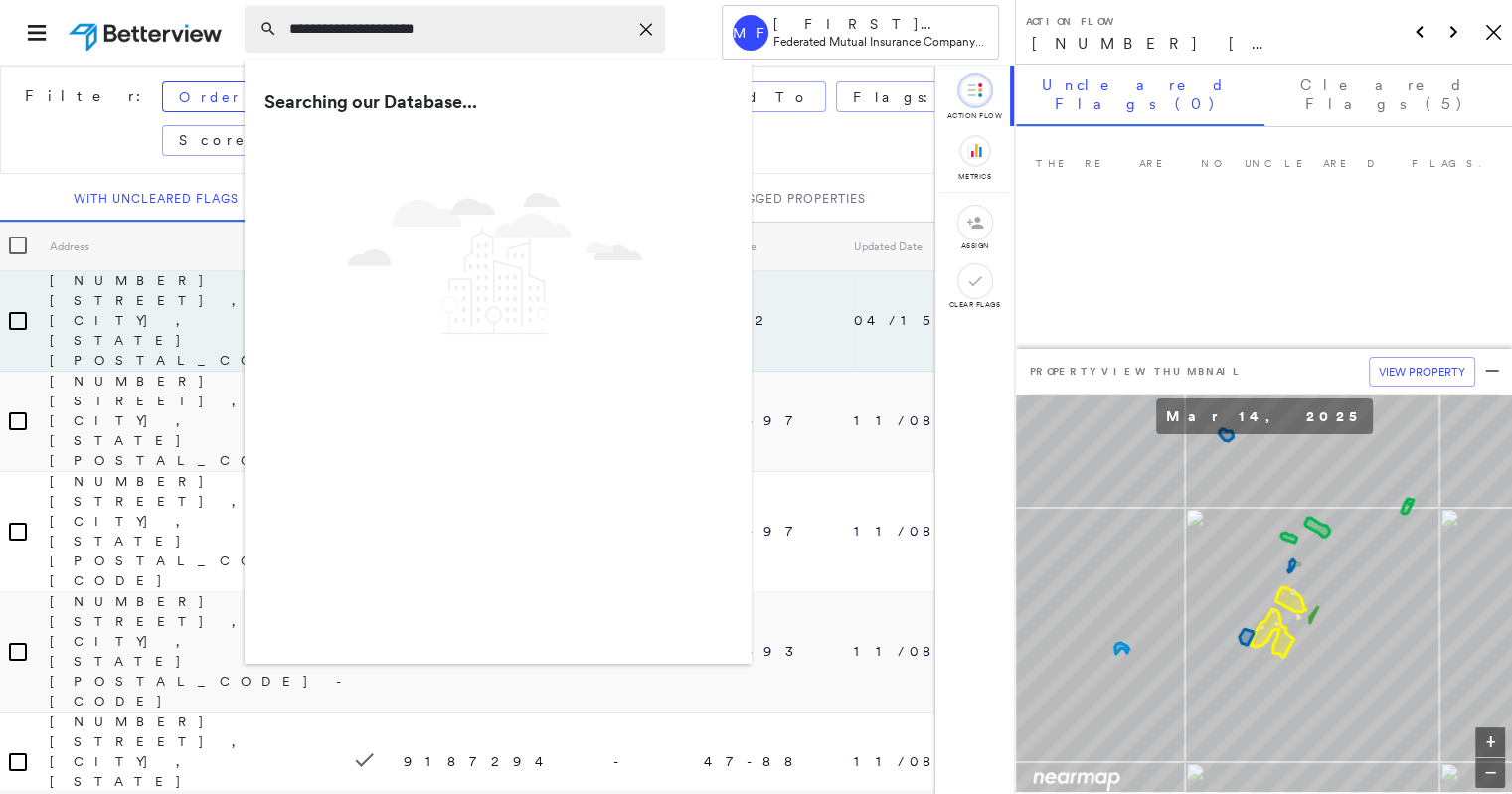 type on "**********" 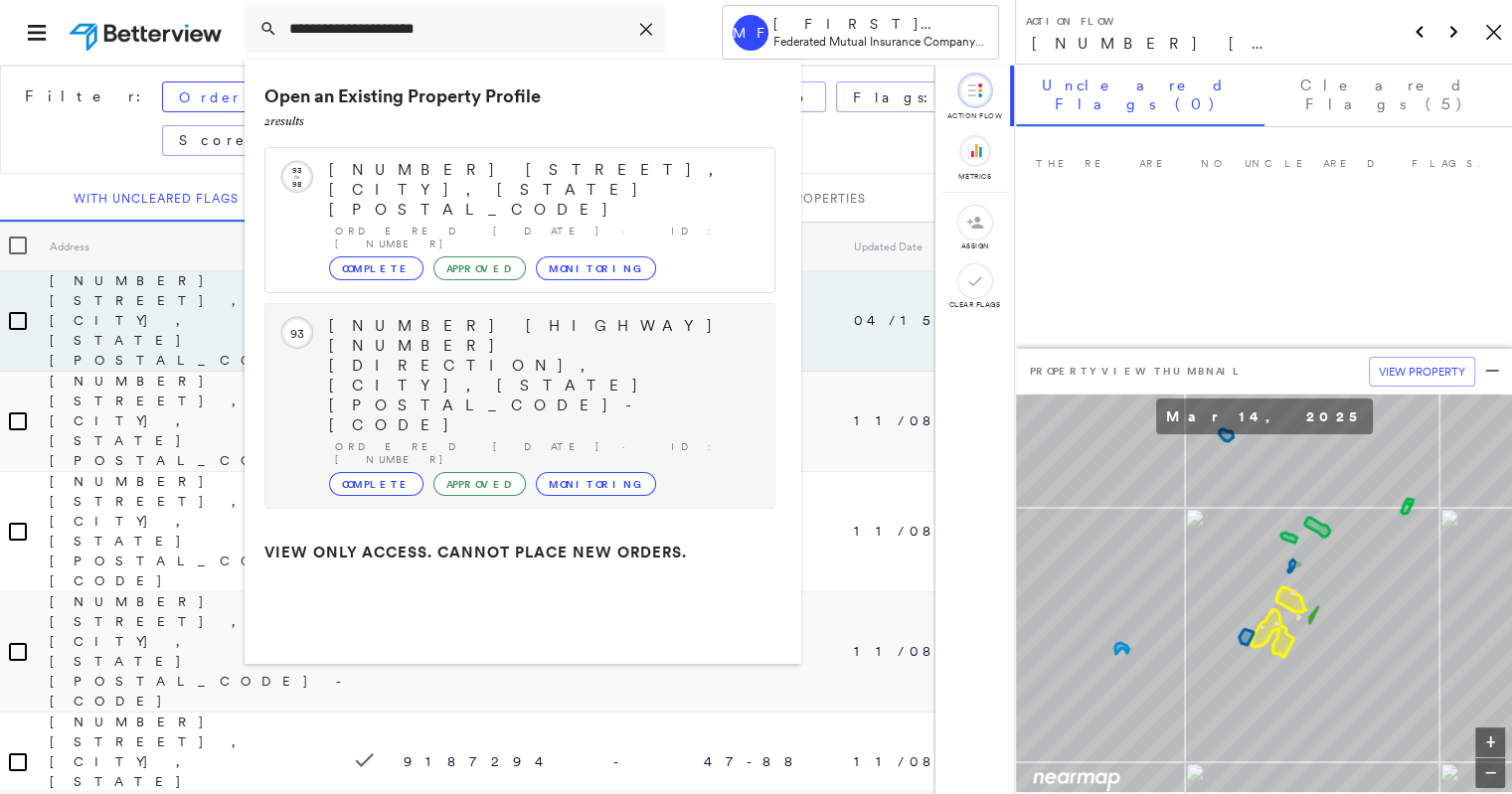 click on "Ordered [DATE] · ID: [NUMBER]" at bounding box center (545, 453) 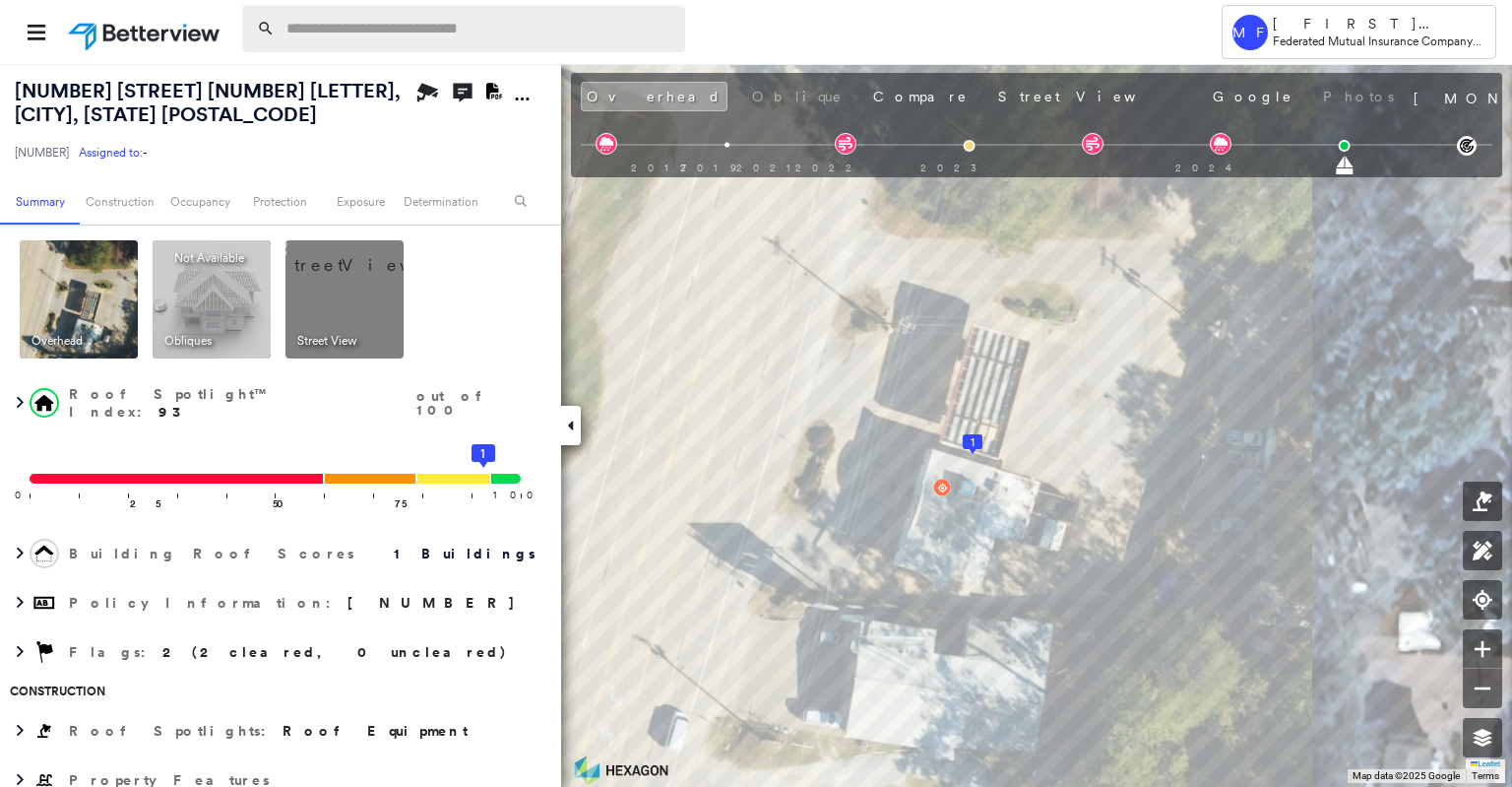 click at bounding box center (479, 29) 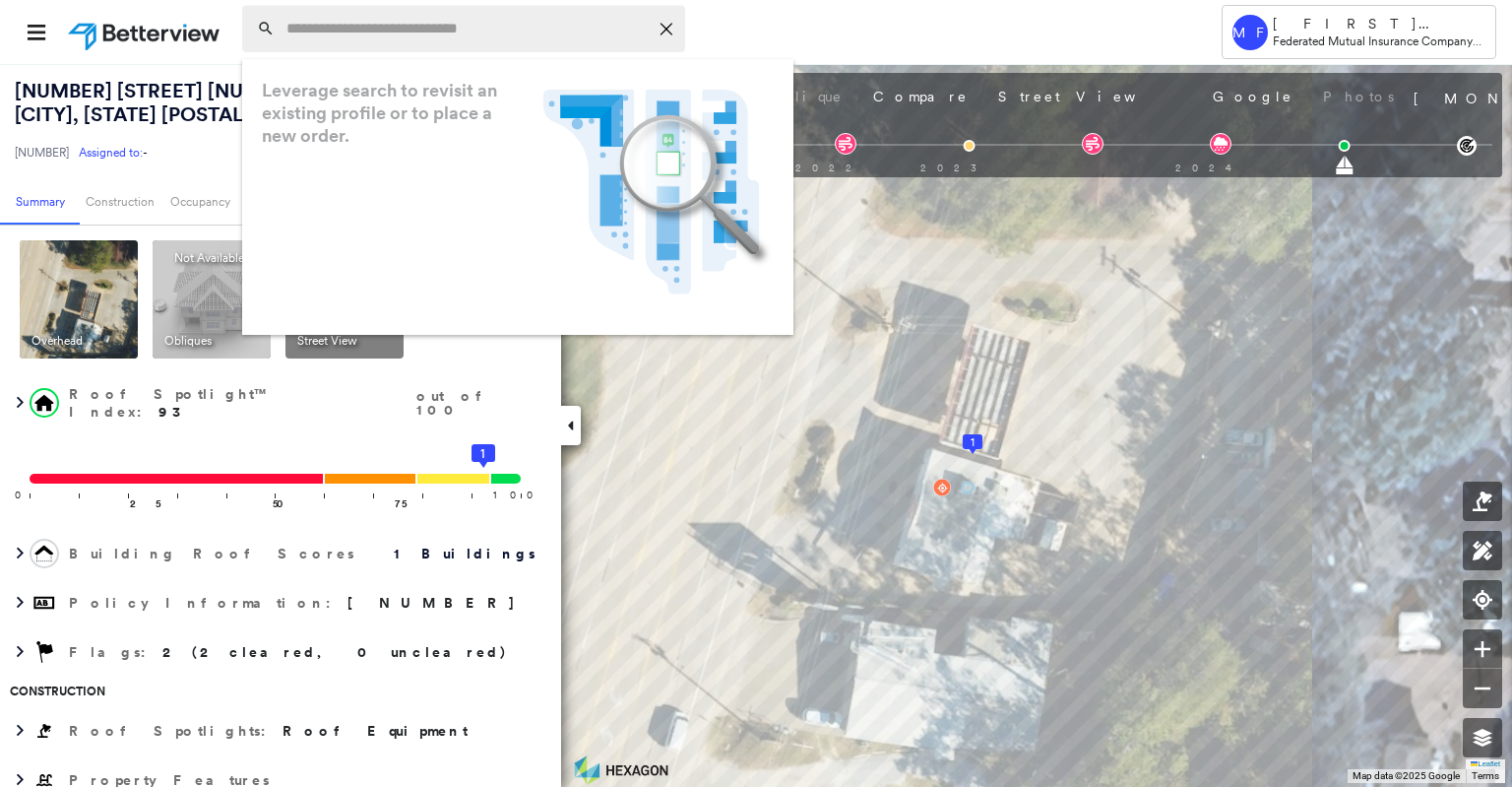 paste on "**********" 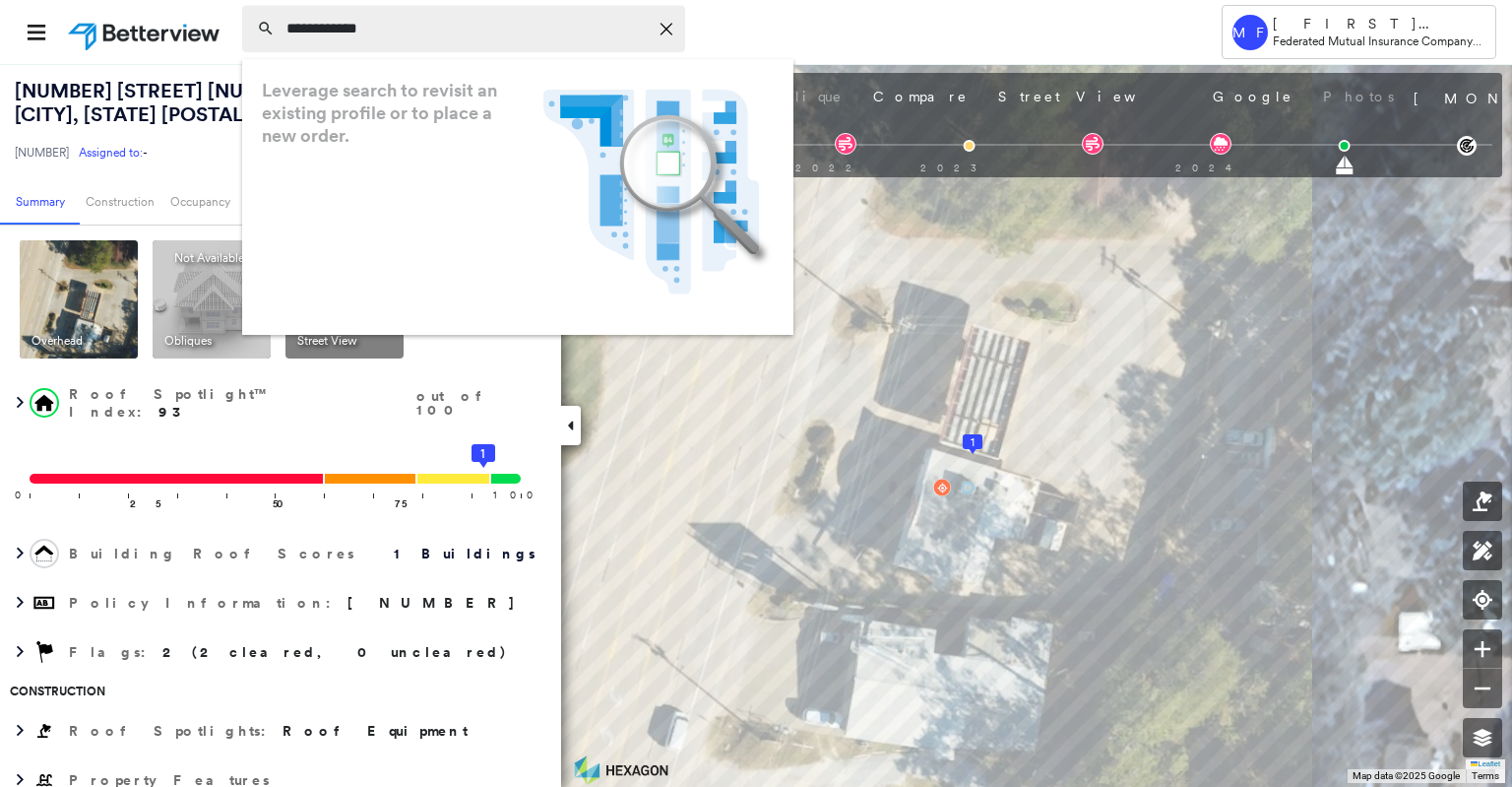 type on "**********" 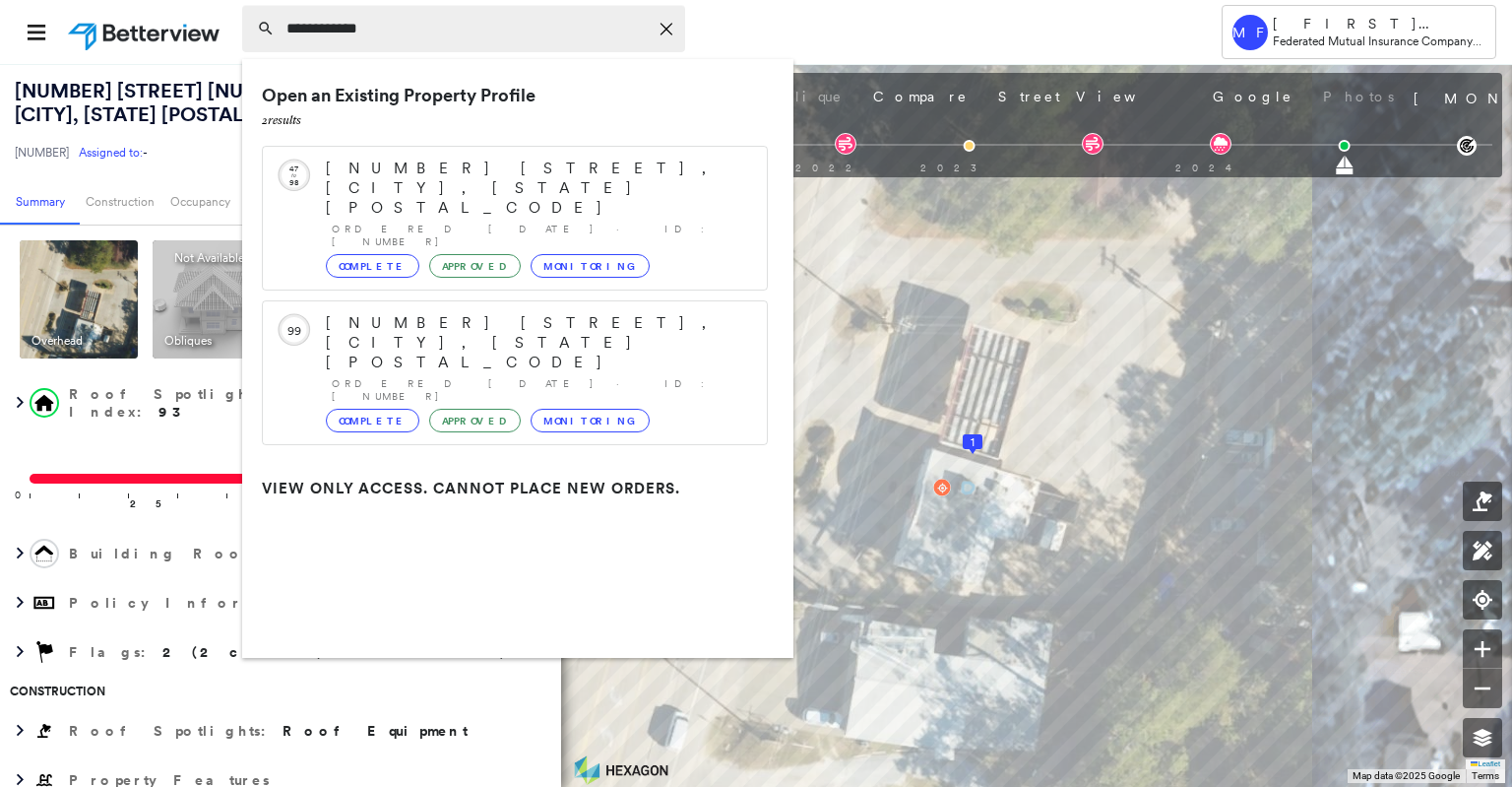 click on "Icon_Closemodal" 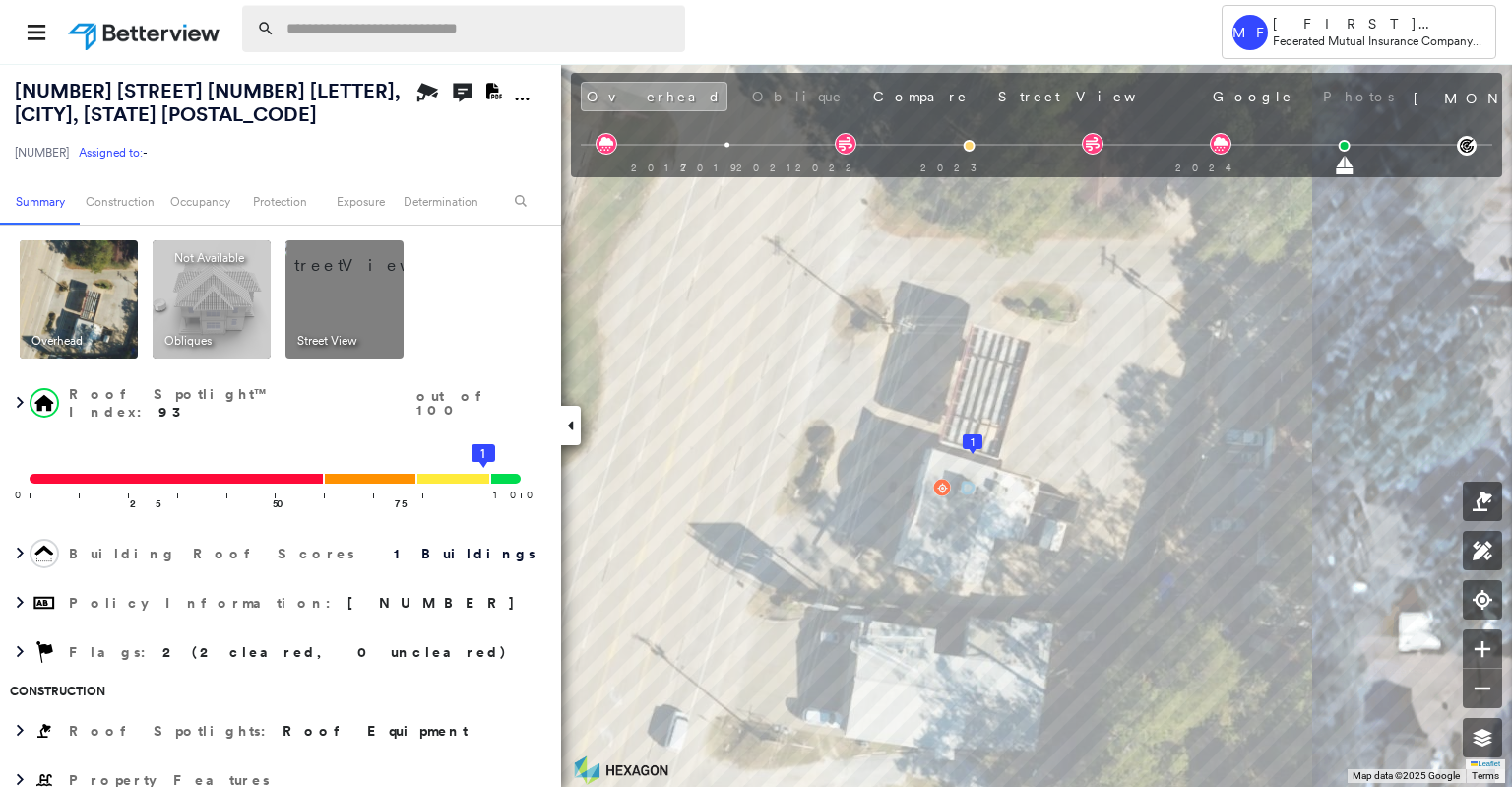drag, startPoint x: 663, startPoint y: 28, endPoint x: 638, endPoint y: -1, distance: 38.288379 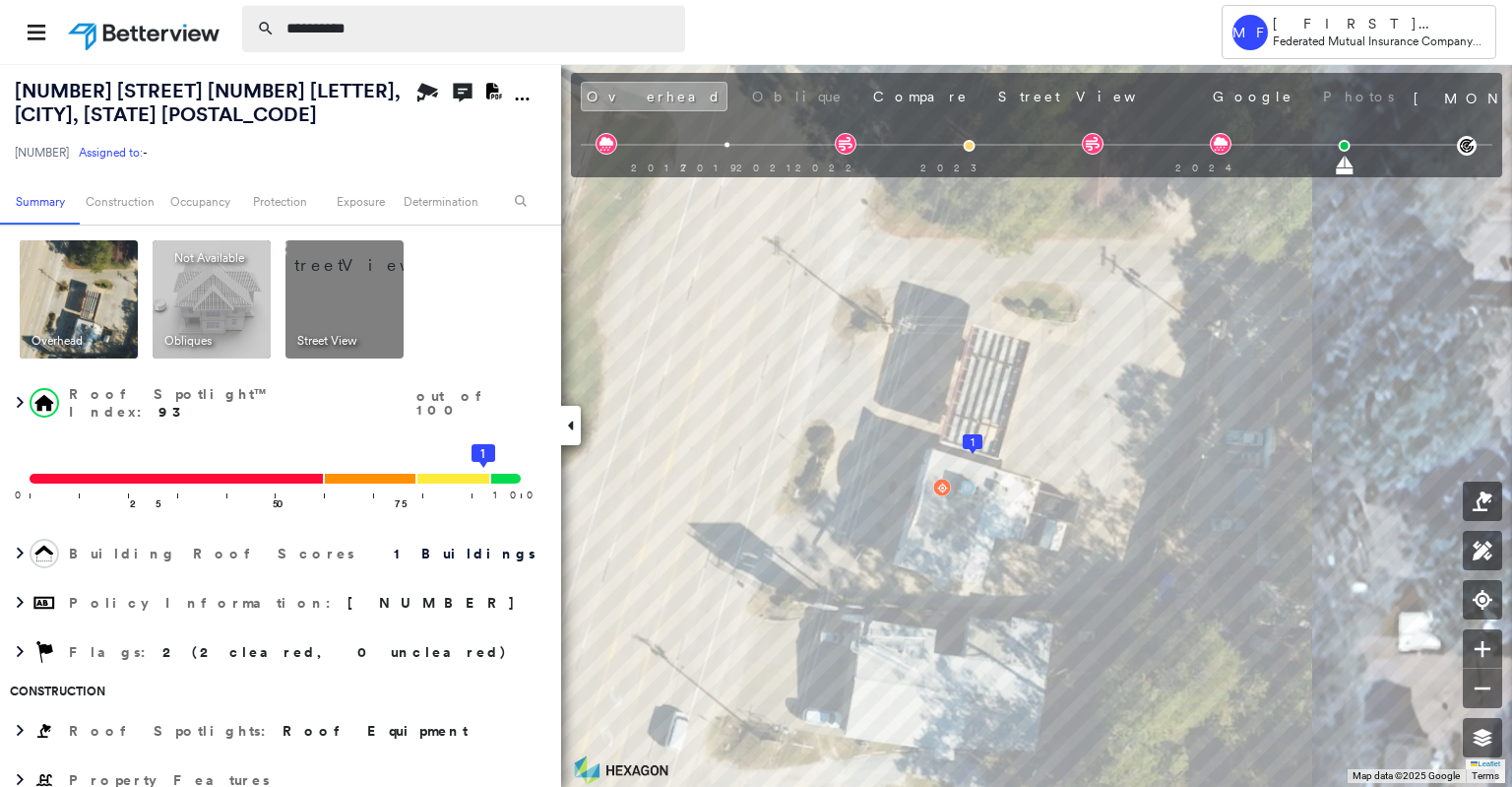 type on "**********" 